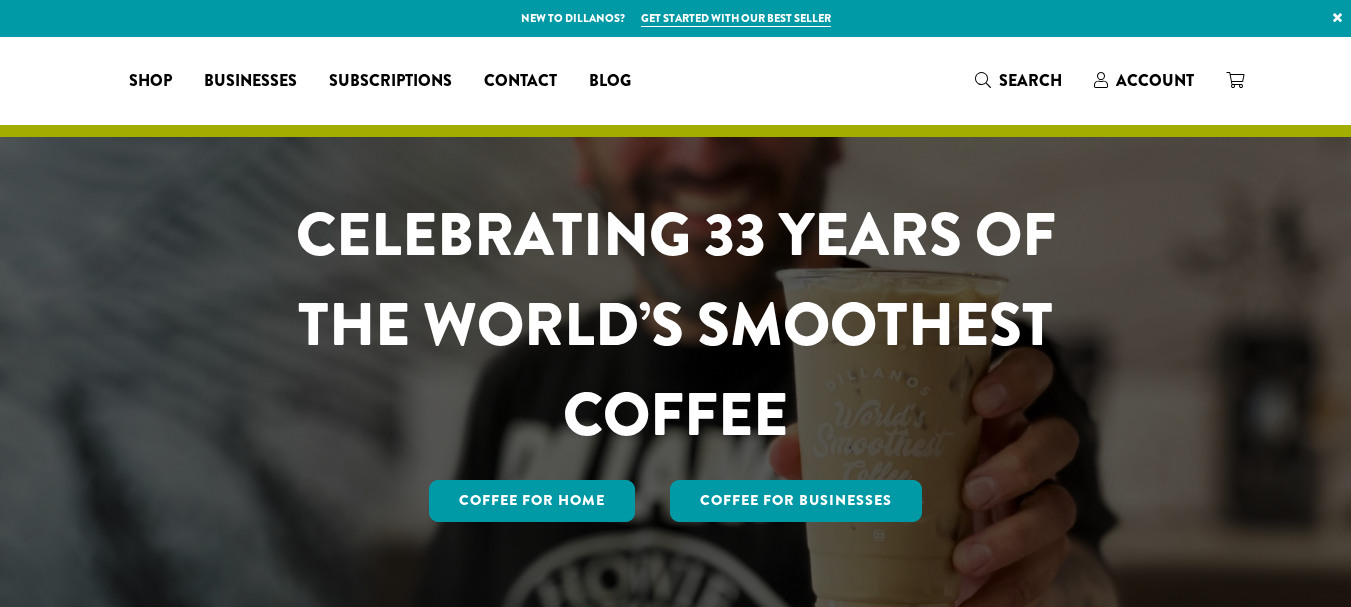 scroll, scrollTop: 0, scrollLeft: 0, axis: both 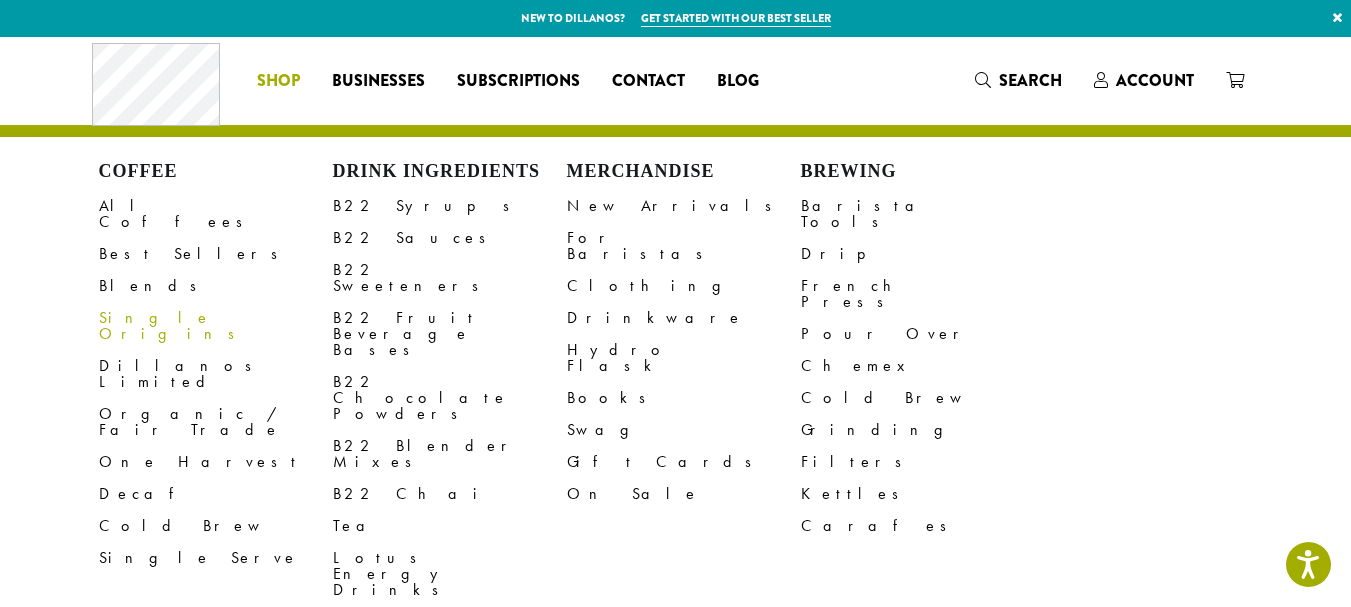 click on "Single Origins" at bounding box center [216, 326] 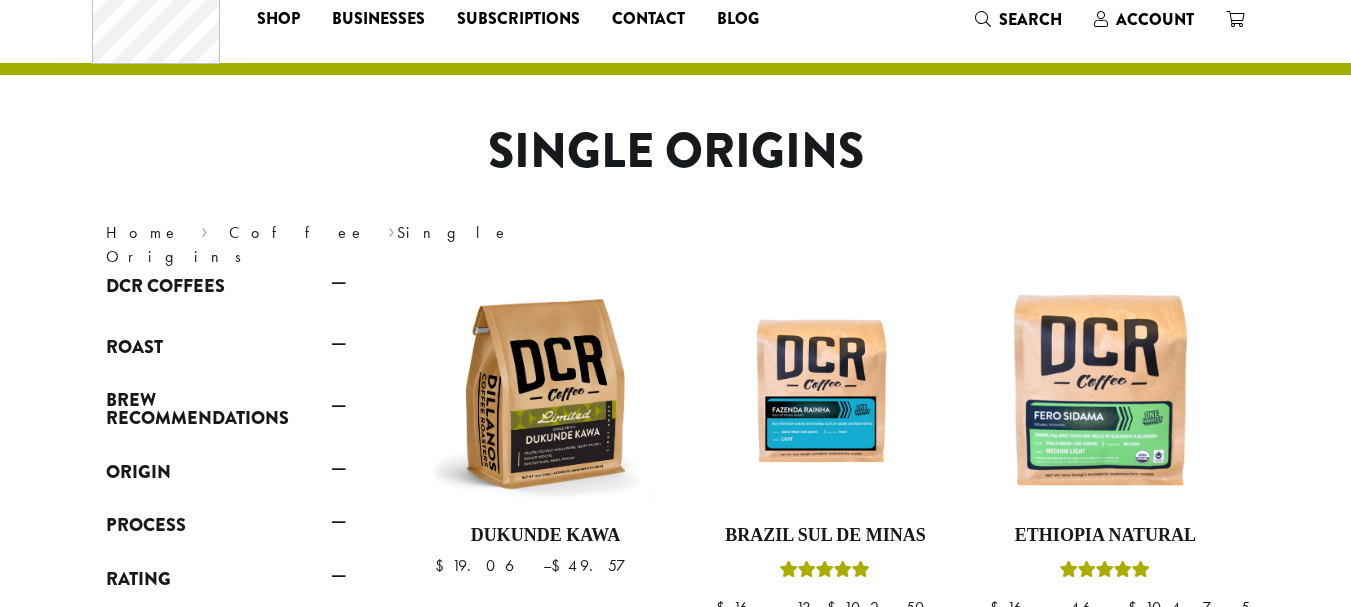 scroll, scrollTop: 25, scrollLeft: 0, axis: vertical 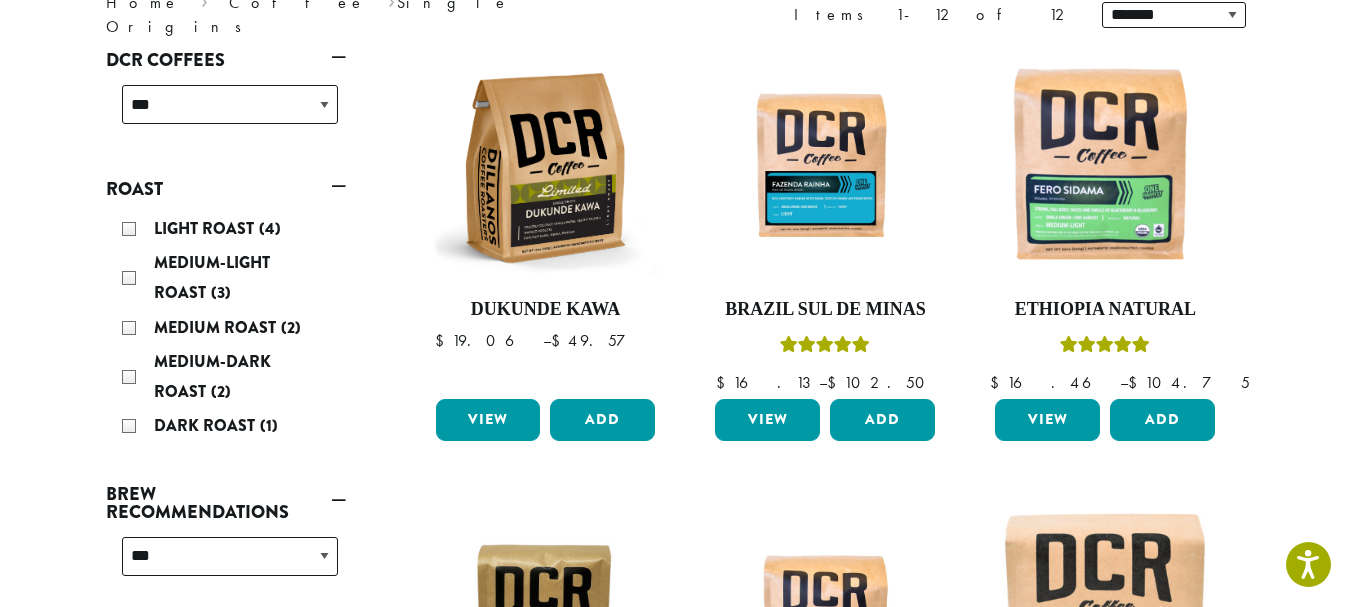 drag, startPoint x: 1365, startPoint y: 121, endPoint x: 1365, endPoint y: 134, distance: 13 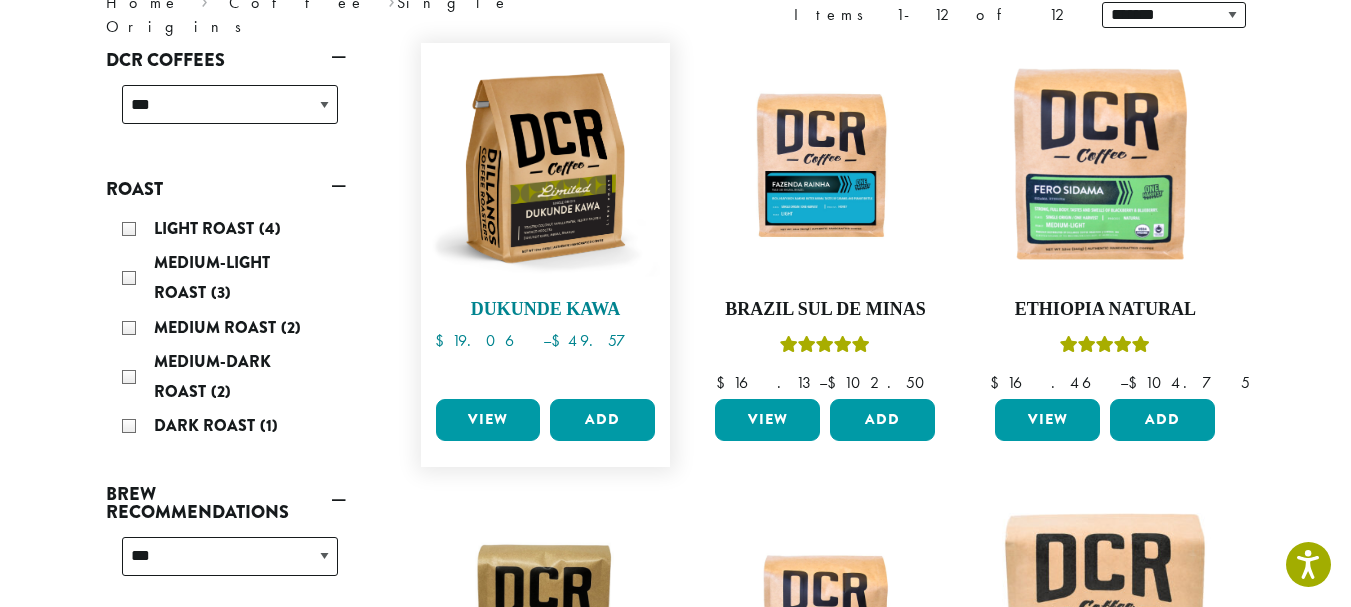 click at bounding box center (545, 168) 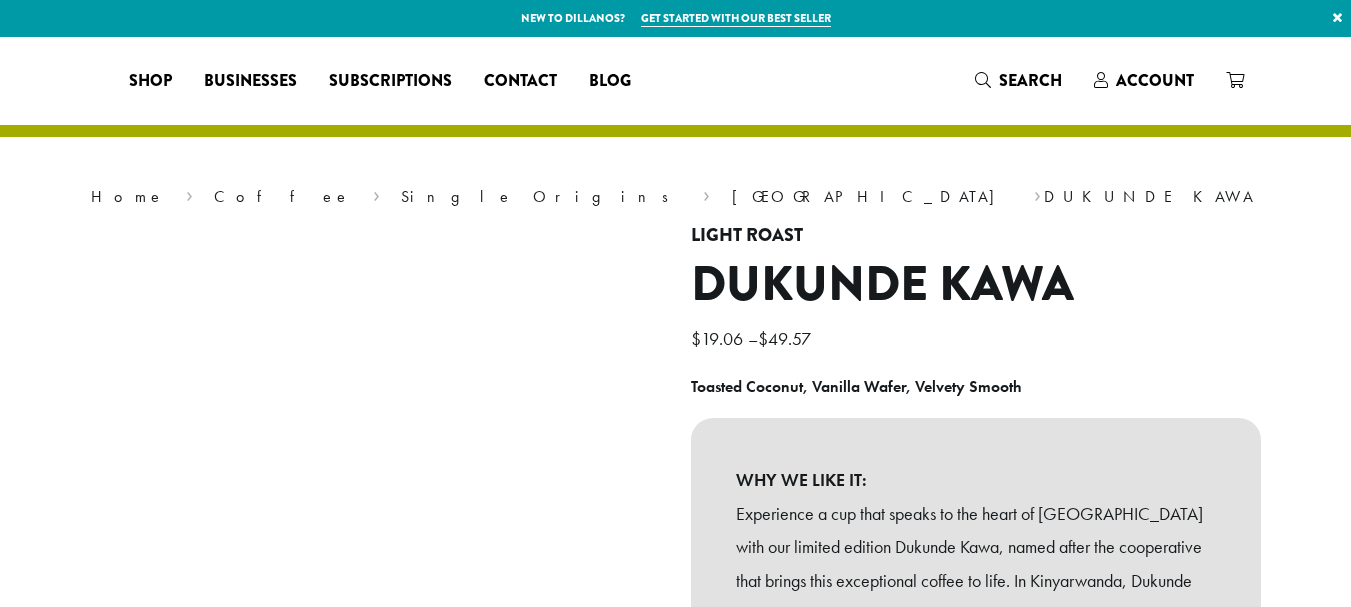 scroll, scrollTop: 0, scrollLeft: 0, axis: both 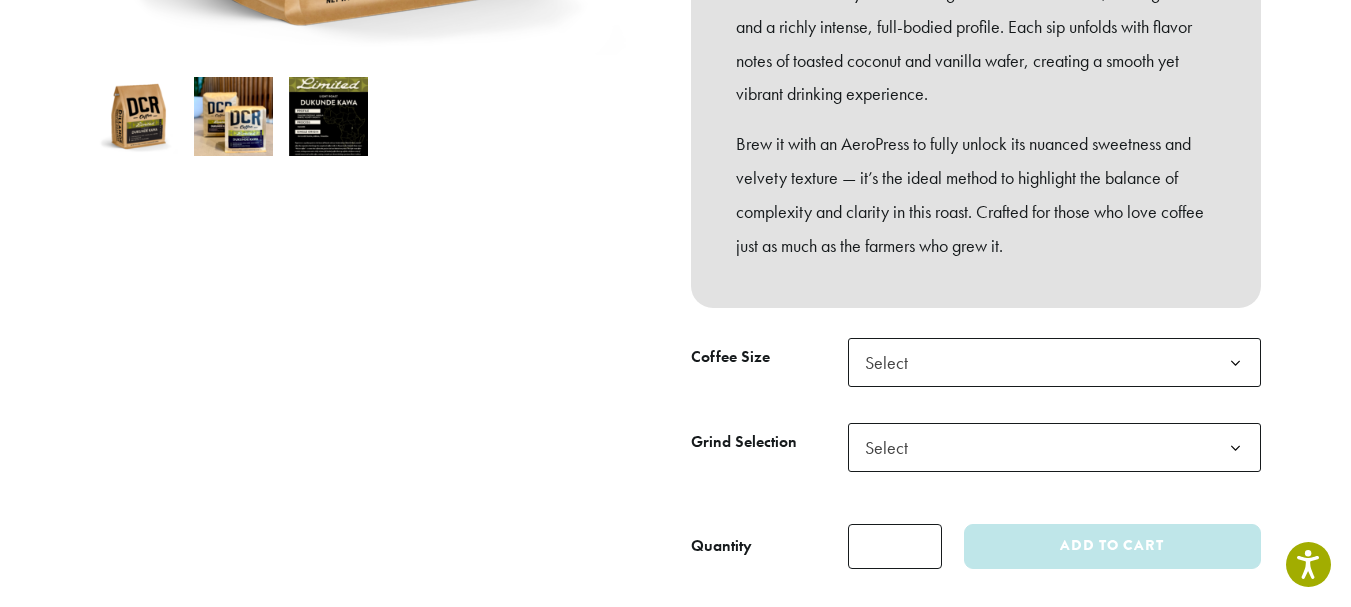 click 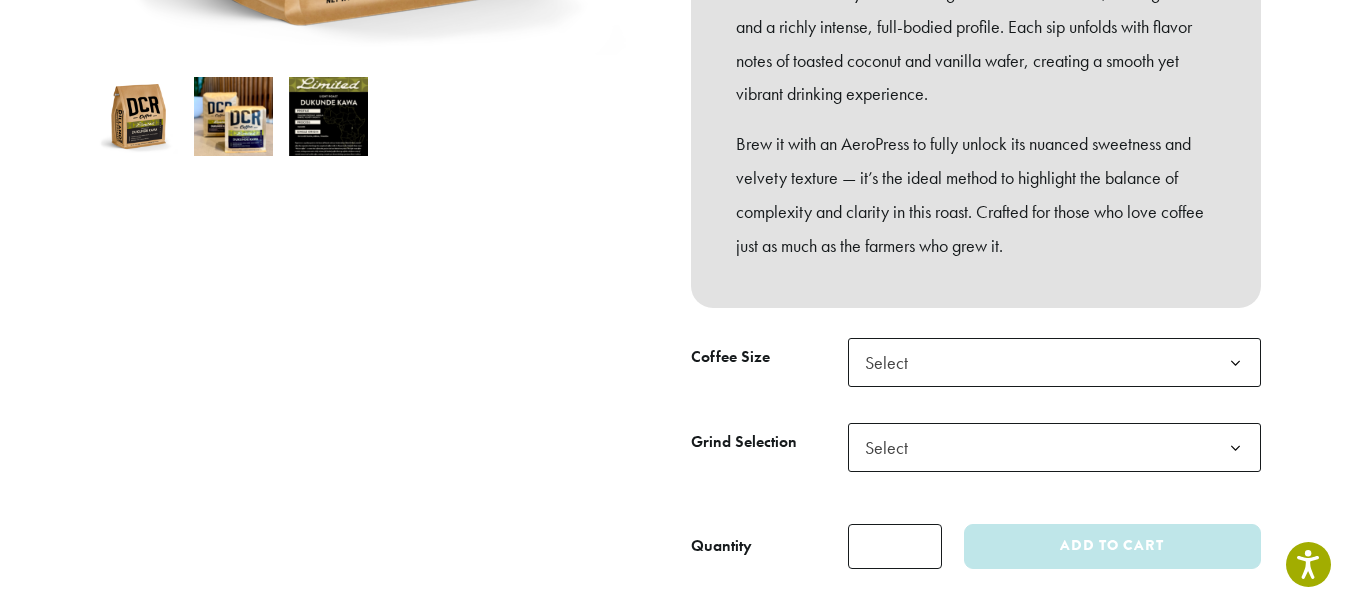 click on "**********" at bounding box center (675, 381) 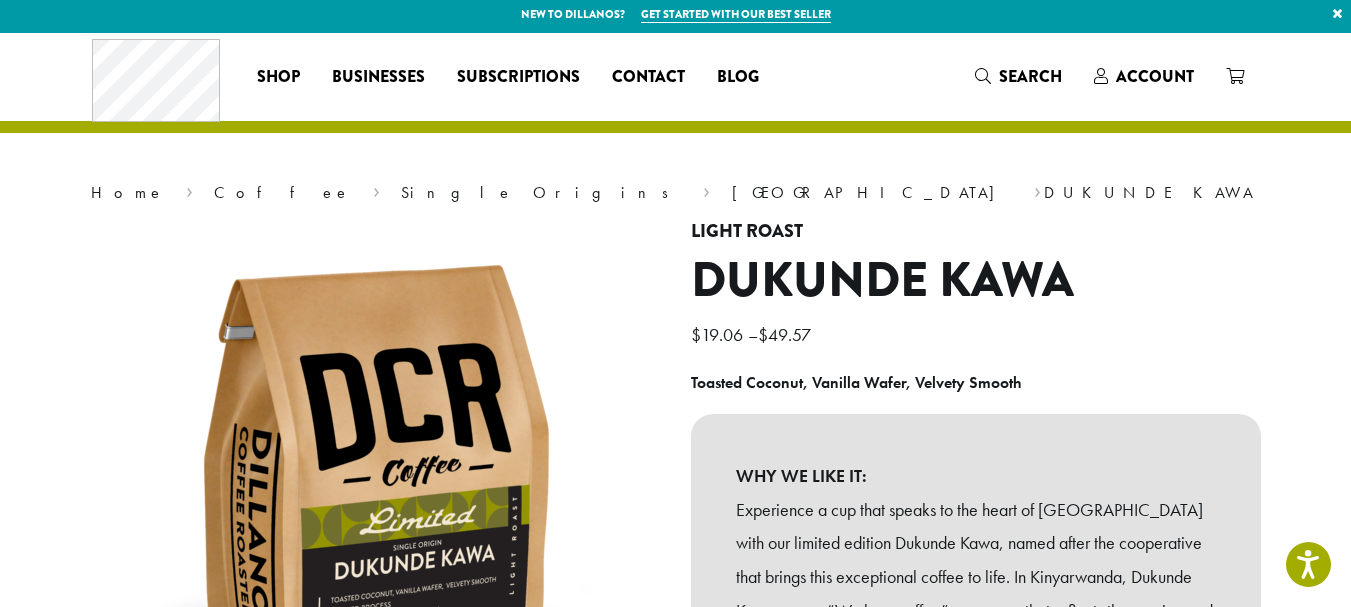 scroll, scrollTop: 0, scrollLeft: 0, axis: both 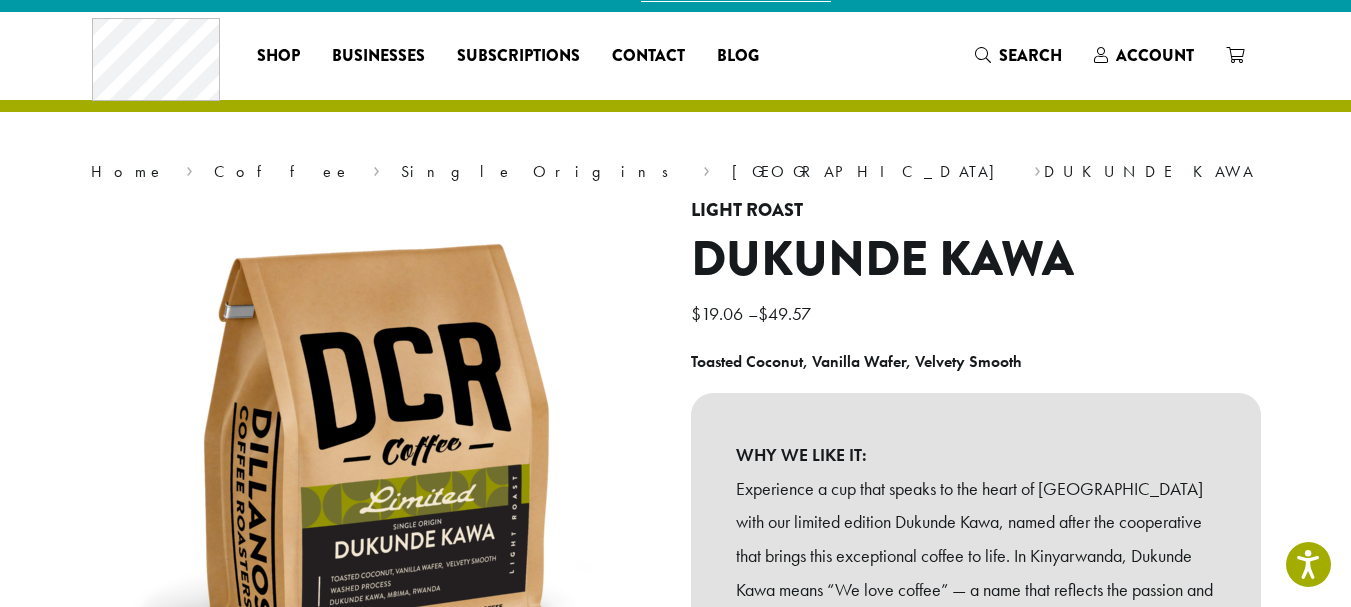 click on "Accessibility Screen-Reader Guide, Feedback, and Issue Reporting | New window
New to Dillanos?  Get started with our best seller      ×
Shop
All Coffee
Drink Ingredients
DCR Merchandise
Brew & Serve
Businesses
Subscriptions
Contact
Blog
Coffee All Coffees
Best Sellers
Blends
Single Origins
Dillanos Limited
Organic / Fair Trade
One Harvest
Decaf
Cold Brew
Single Serve
Drink Ingredients B22 Syrups
B22 Sauces
B22 Sweeteners
B22 Fruit Beverage Bases
B22 Chocolate Powders
B22 Blender Mixes
B22 Chai
Tea
Lotus Energy Drinks
Accessories
Merchandise New Arrivals
For Baristas
Clothing
Drinkware
Hydro Flask
Books
Swag
Gift Cards
On Sale
Brewing Barista Tools
Drip
French Press
Pour Over
Chemex" at bounding box center (675, 1134) 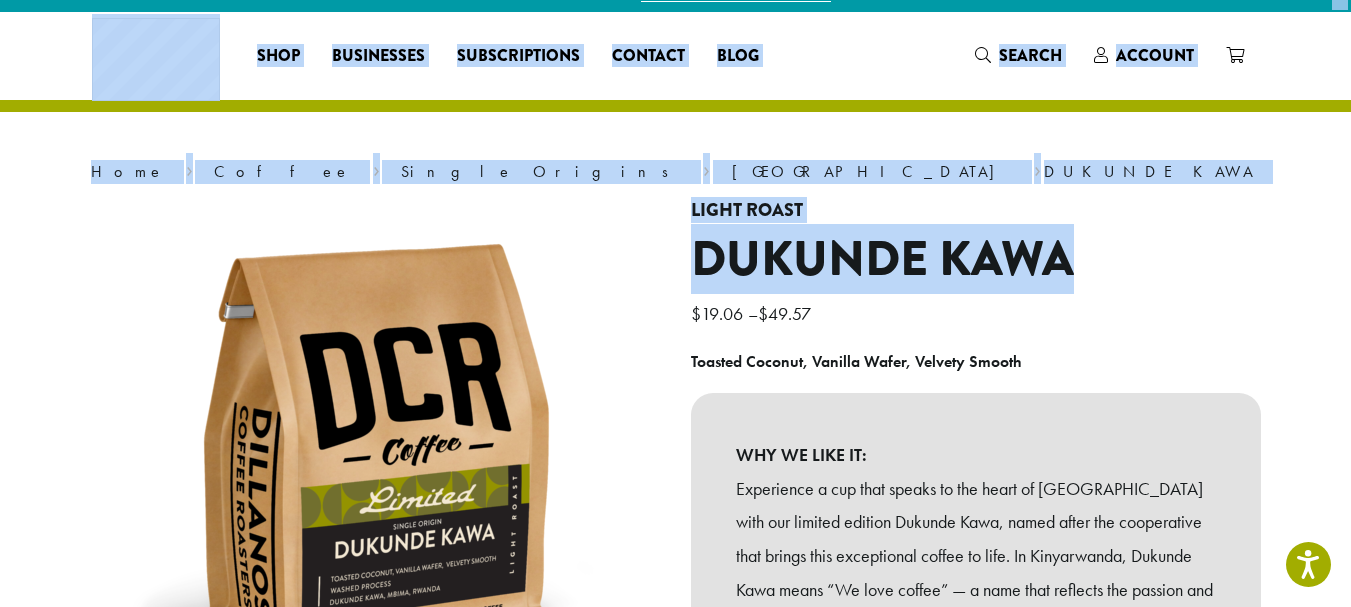 scroll, scrollTop: 0, scrollLeft: 0, axis: both 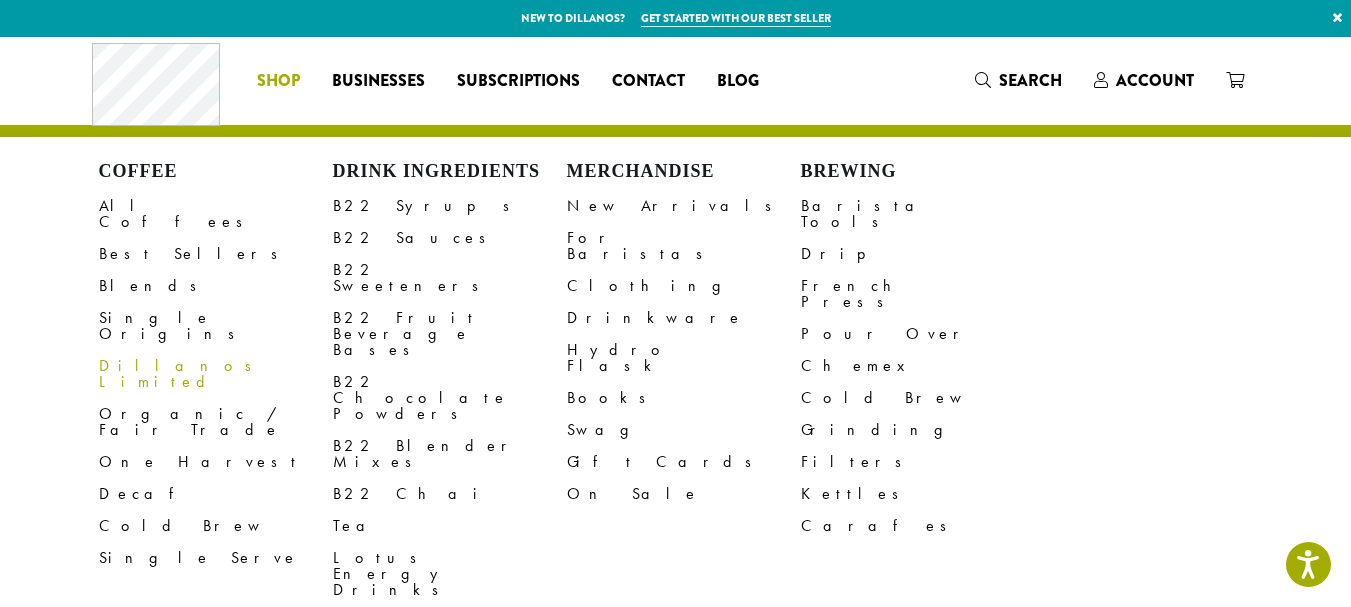 click on "Dillanos Limited" at bounding box center [216, 374] 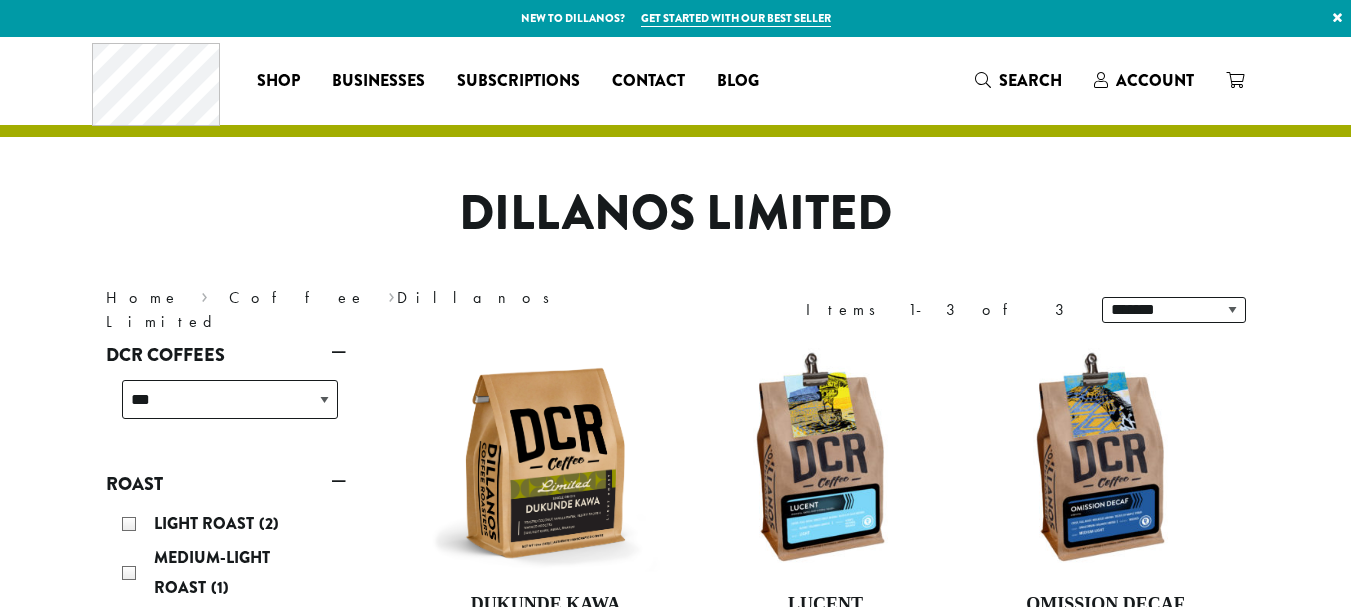 scroll, scrollTop: 0, scrollLeft: 0, axis: both 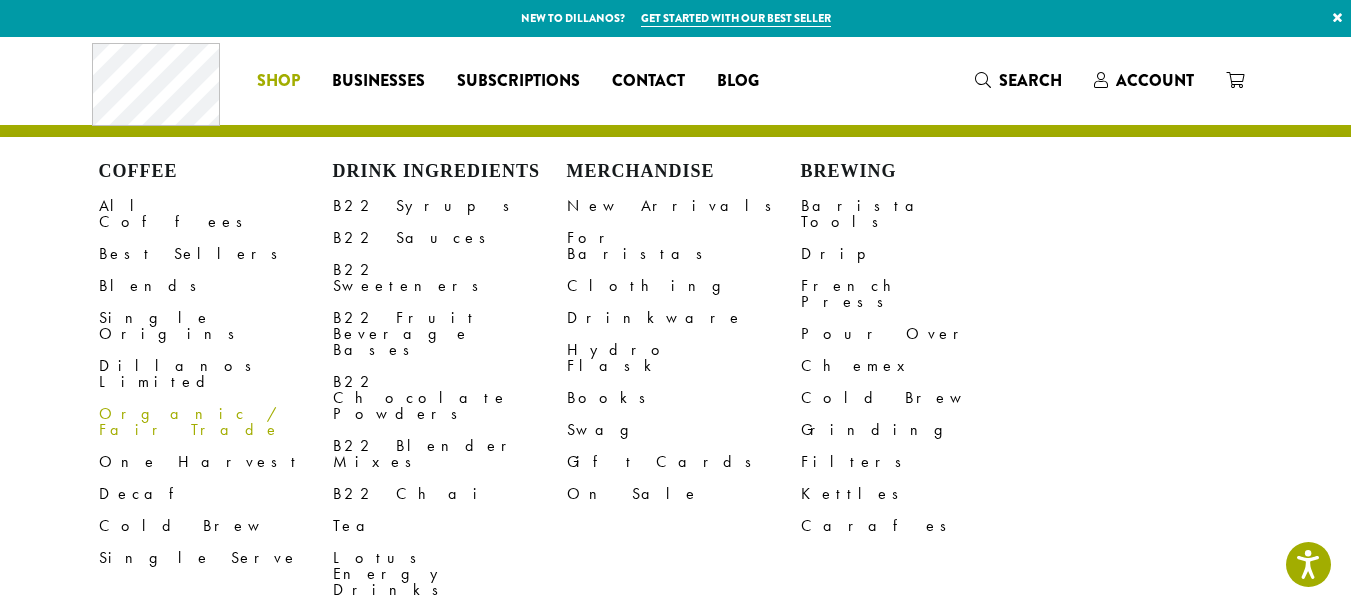 click on "Organic / Fair Trade" at bounding box center [216, 422] 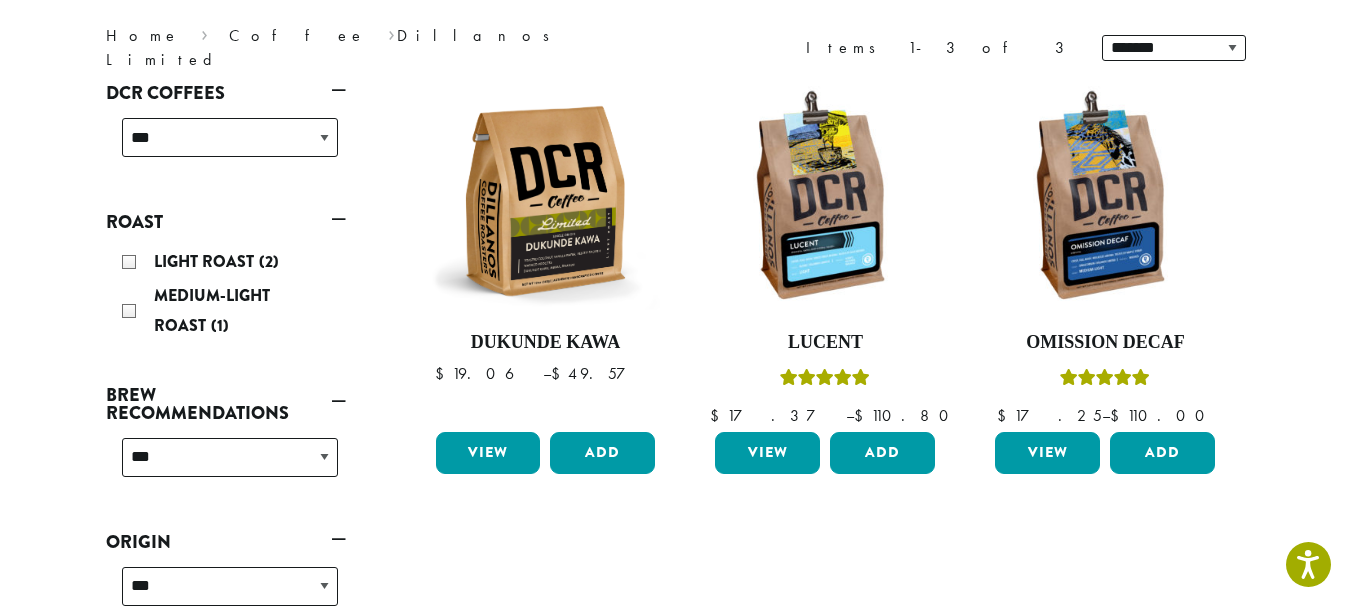 scroll, scrollTop: 268, scrollLeft: 0, axis: vertical 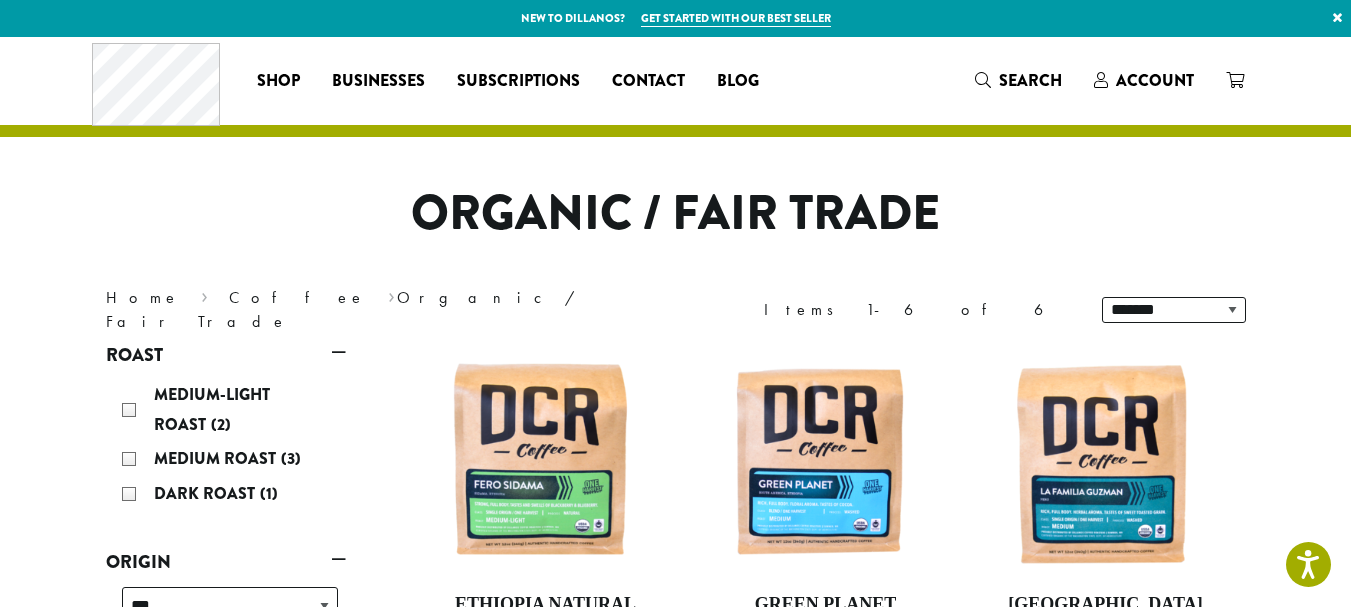 drag, startPoint x: 1365, startPoint y: 119, endPoint x: 1365, endPoint y: -69, distance: 188 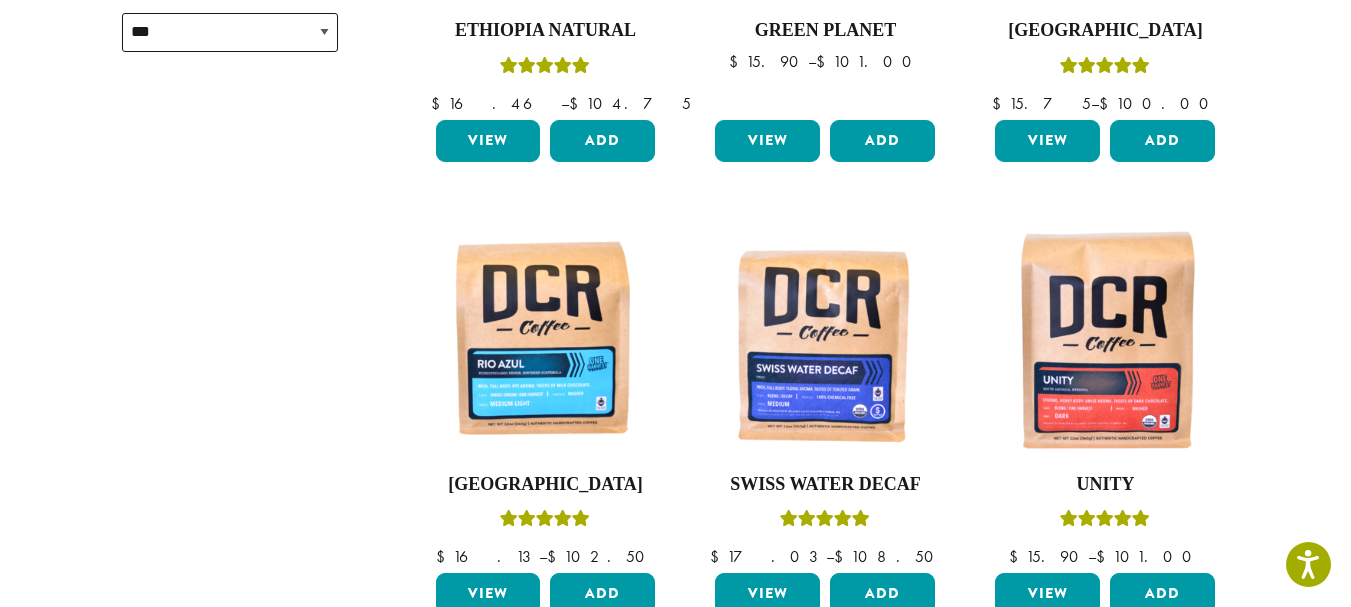 scroll, scrollTop: 0, scrollLeft: 0, axis: both 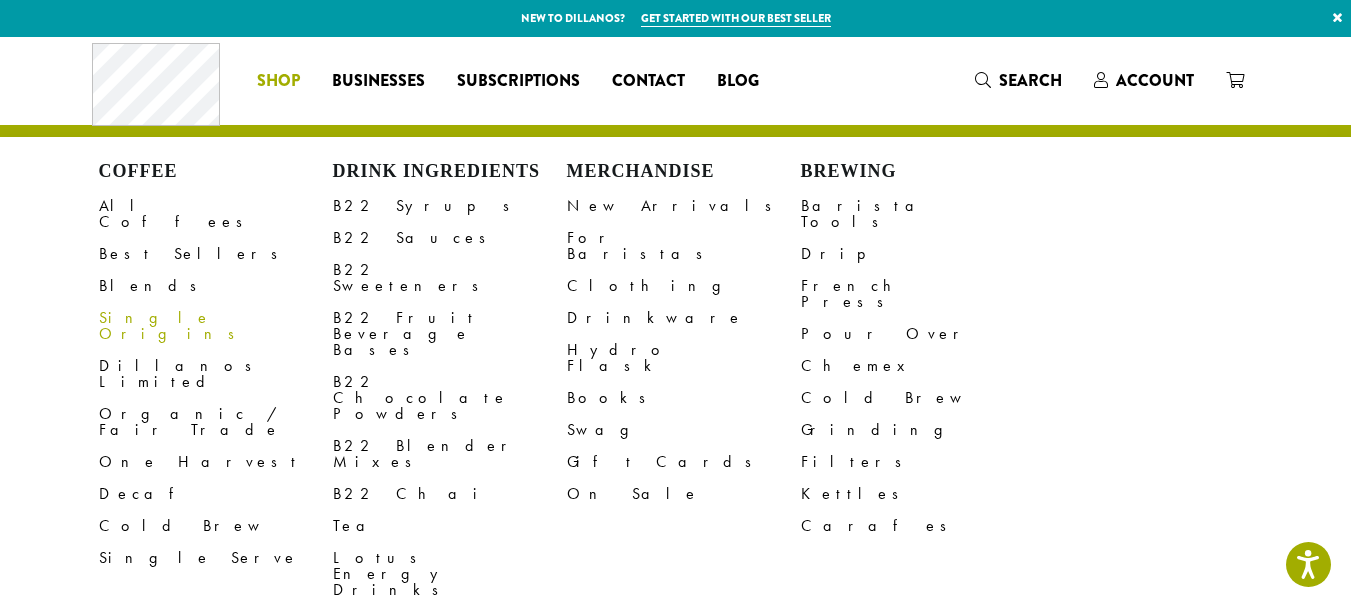 click on "Single Origins" at bounding box center (216, 326) 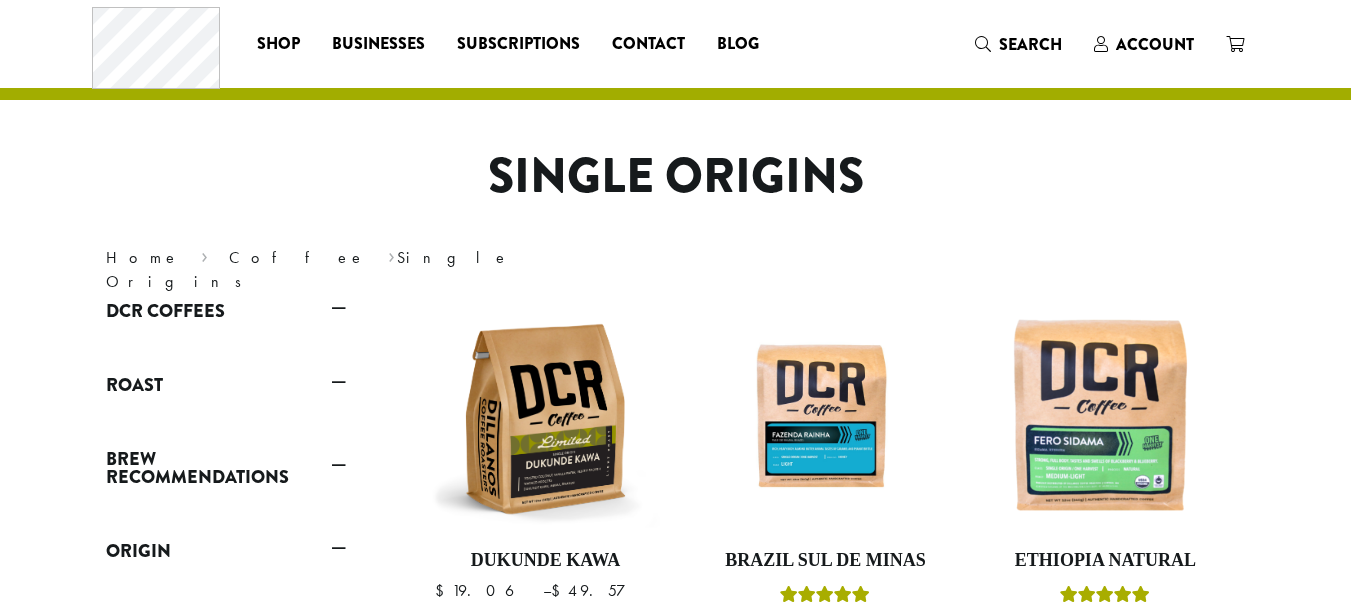 scroll, scrollTop: 0, scrollLeft: 0, axis: both 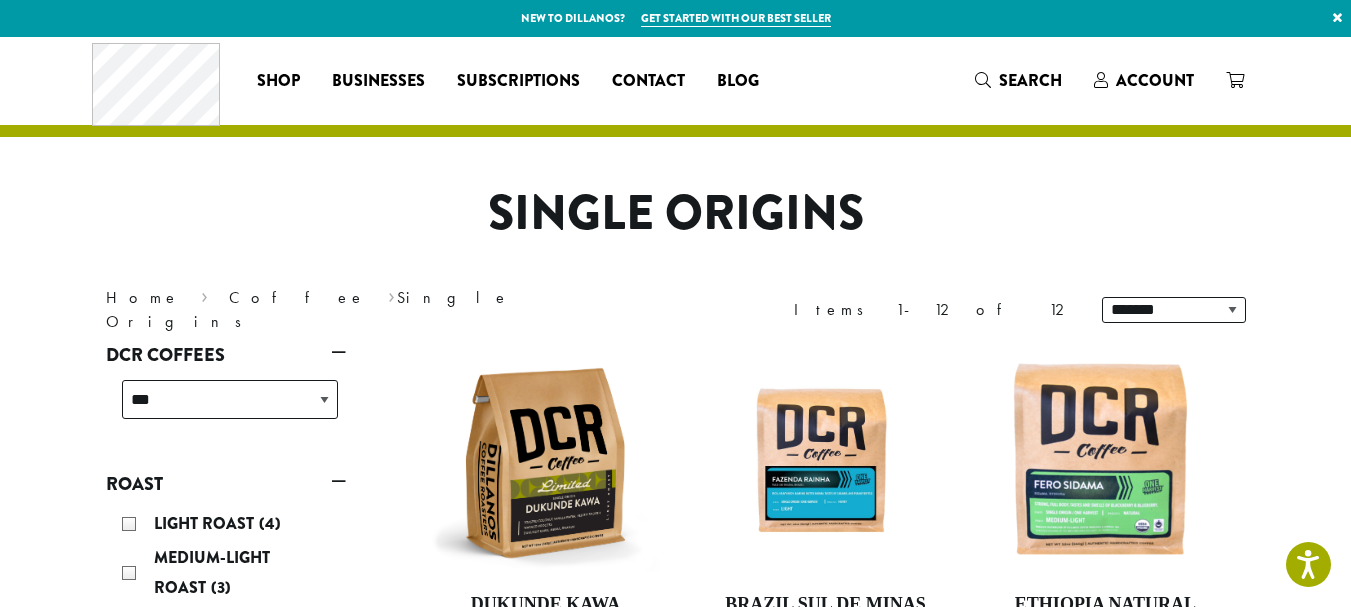 drag, startPoint x: 1365, startPoint y: 65, endPoint x: 1365, endPoint y: -14, distance: 79 